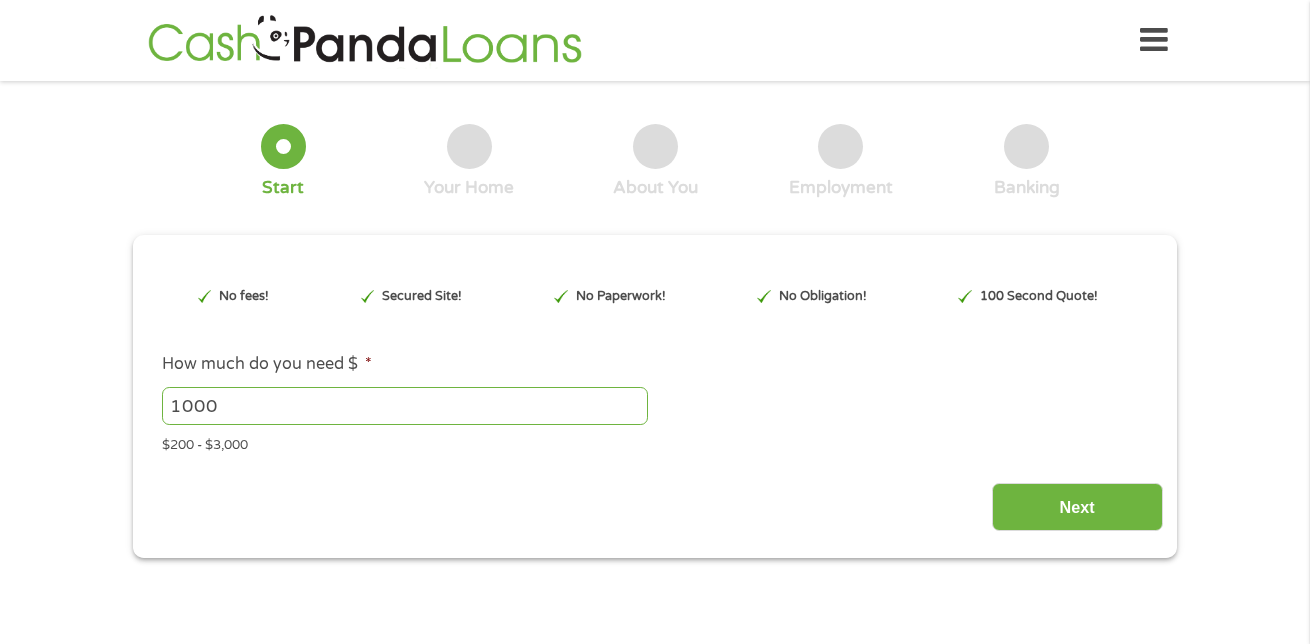 scroll, scrollTop: 0, scrollLeft: 0, axis: both 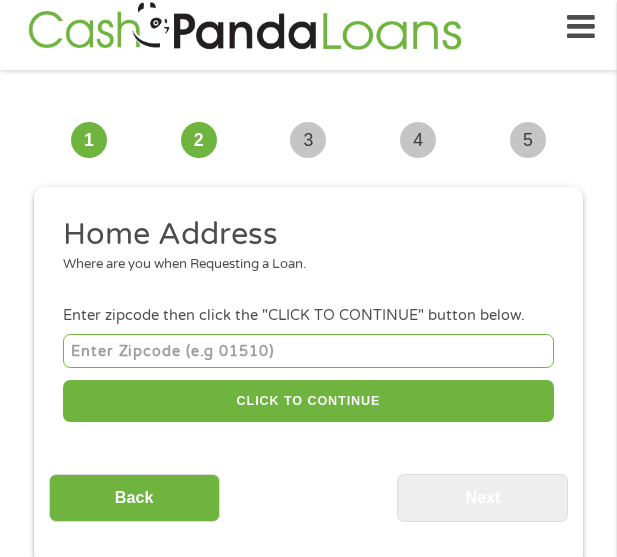 click at bounding box center (308, 350) 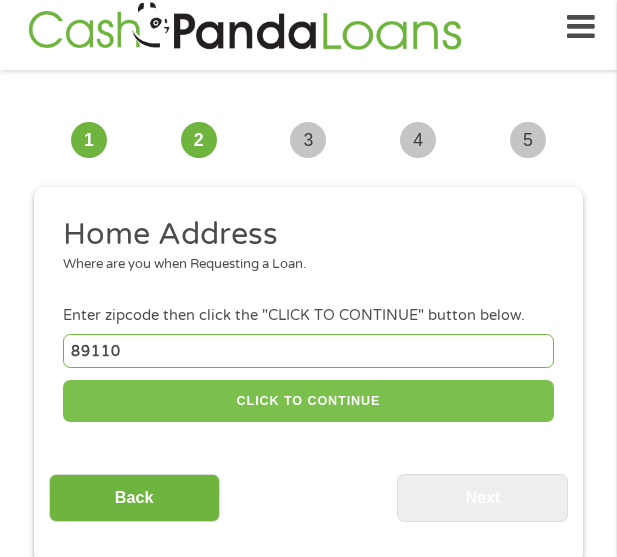 type on "89110" 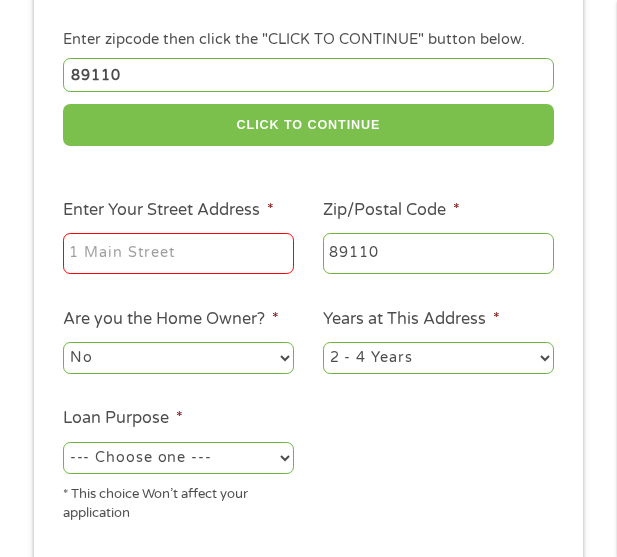 scroll, scrollTop: 315, scrollLeft: 0, axis: vertical 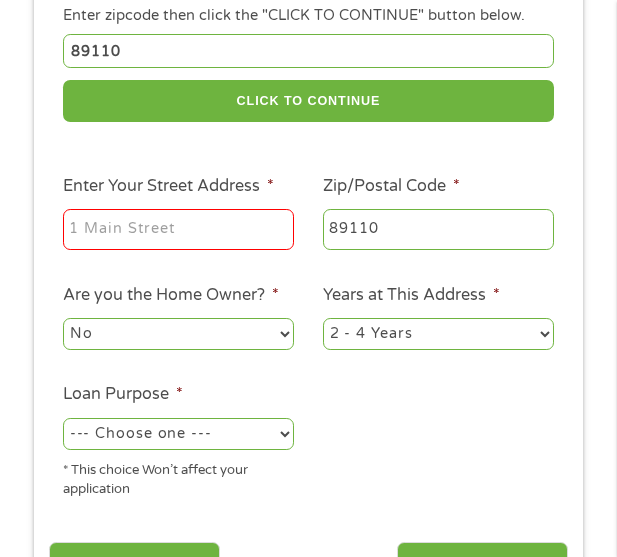 click on "Enter Your Street Address *" at bounding box center [178, 230] 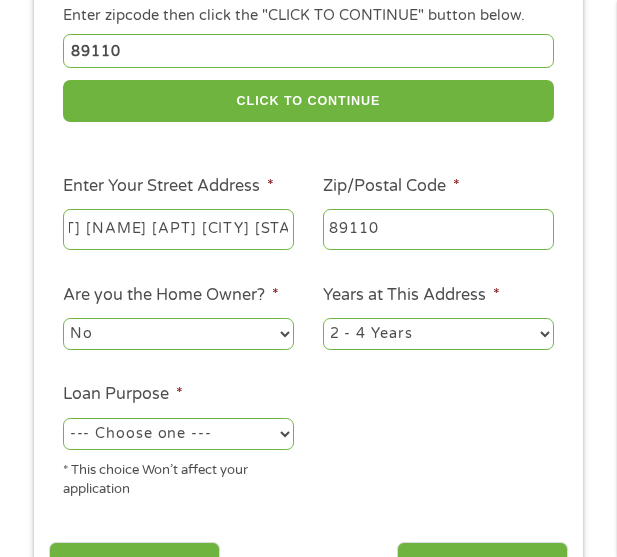 scroll, scrollTop: 0, scrollLeft: 126, axis: horizontal 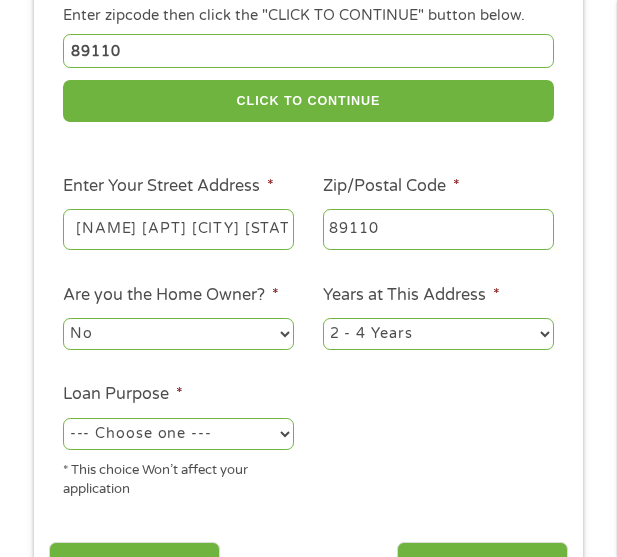 type on "1520 [STREET] [NAME] [APT] [CITY] [STATE] 89110" 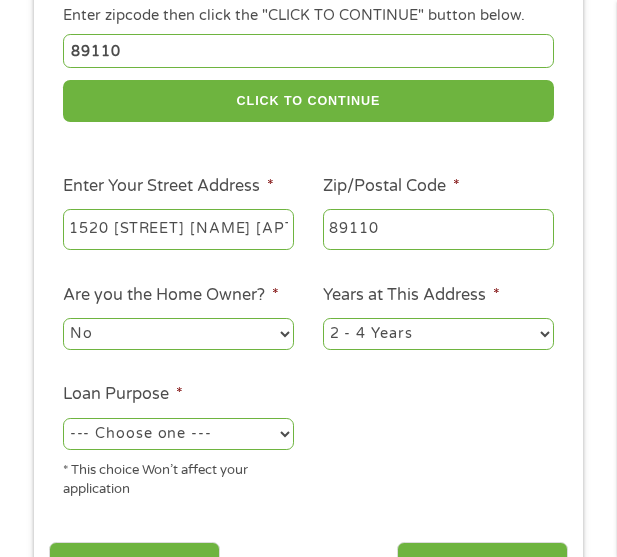 click on "No Yes" at bounding box center [178, 334] 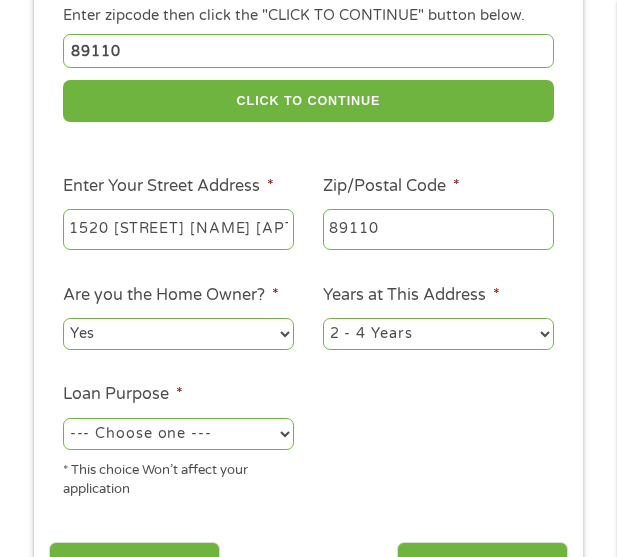 click on "No Yes" at bounding box center [178, 334] 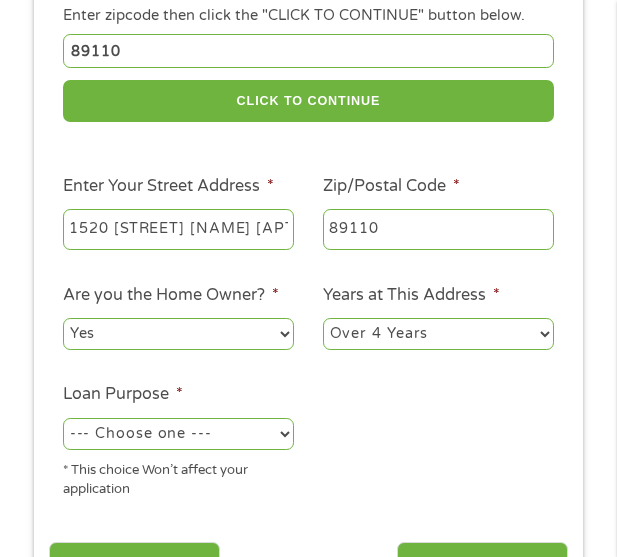 click on "1 Year or less 1 - 2 Years 2 - 4 Years Over 4 Years" at bounding box center [438, 334] 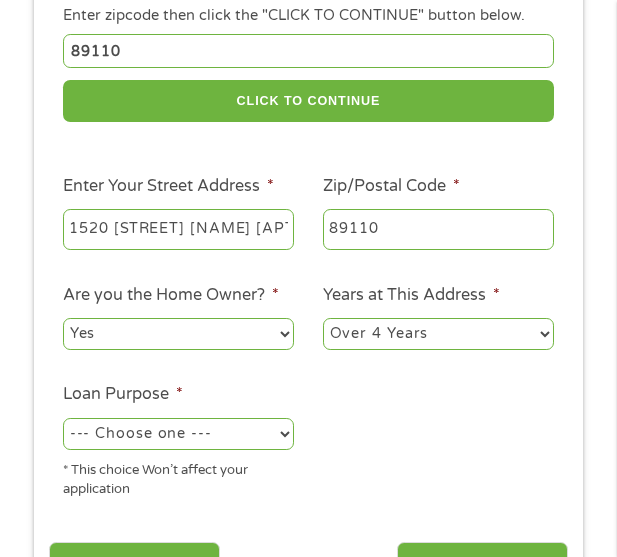 click on "--- Choose one --- Pay Bills Debt Consolidation Home Improvement Major Purchase Car Loan Short Term Cash Medical Expenses Other" at bounding box center (178, 434) 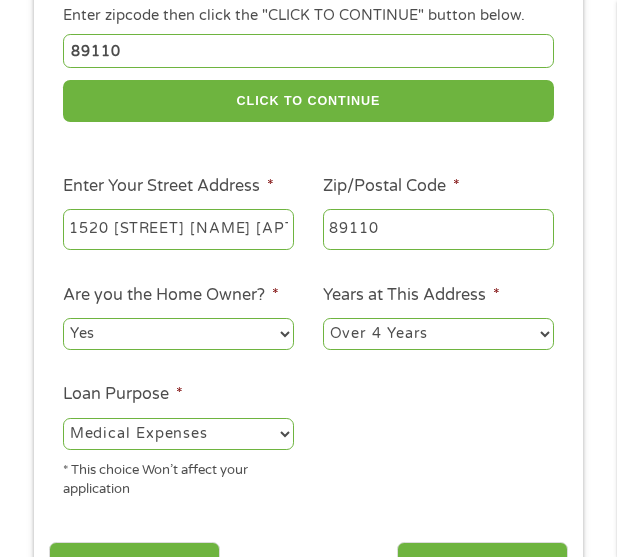 click on "--- Choose one --- Pay Bills Debt Consolidation Home Improvement Major Purchase Car Loan Short Term Cash Medical Expenses Other" at bounding box center [178, 434] 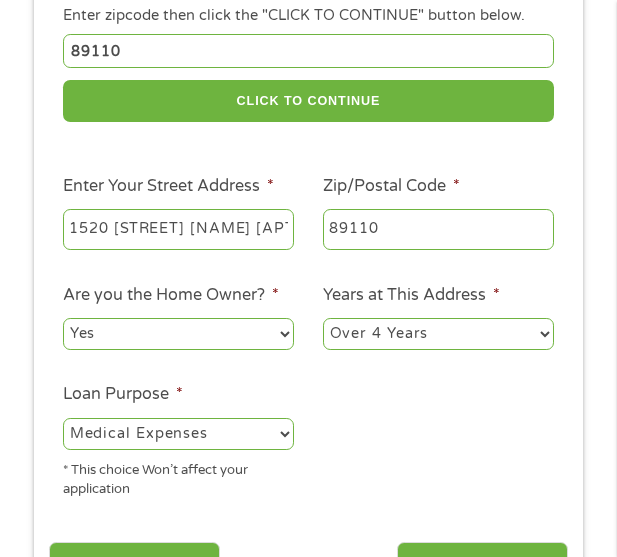 click on "--- Choose one --- Pay Bills Debt Consolidation Home Improvement Major Purchase Car Loan Short Term Cash Medical Expenses Other" at bounding box center [178, 434] 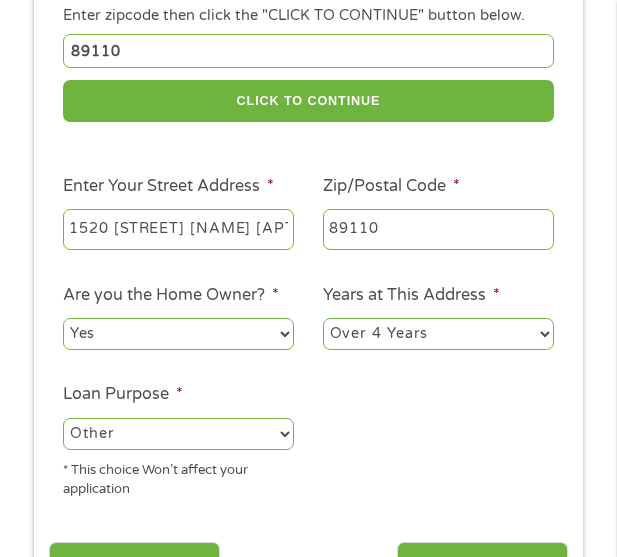 click on "--- Choose one --- Pay Bills Debt Consolidation Home Improvement Major Purchase Car Loan Short Term Cash Medical Expenses Other" at bounding box center (178, 434) 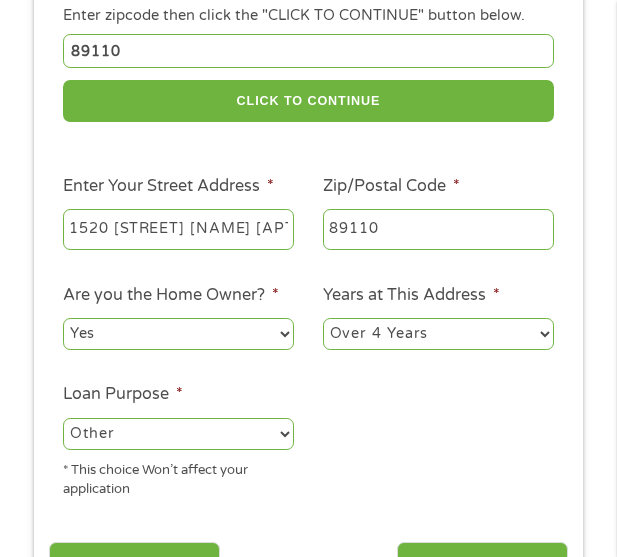 scroll, scrollTop: 415, scrollLeft: 0, axis: vertical 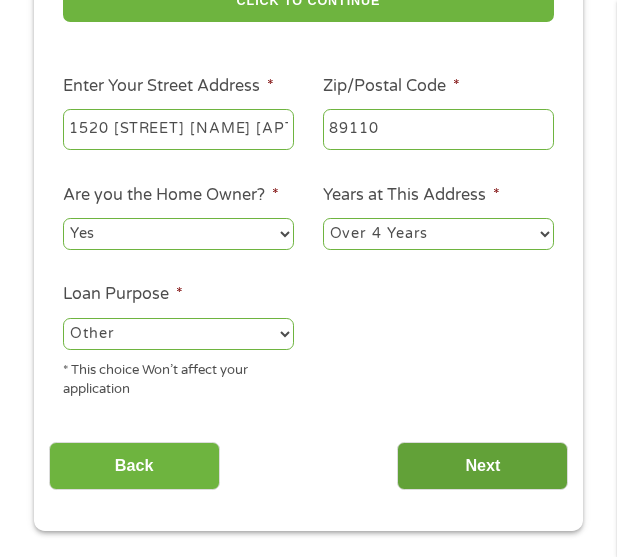click on "Next" at bounding box center (482, 466) 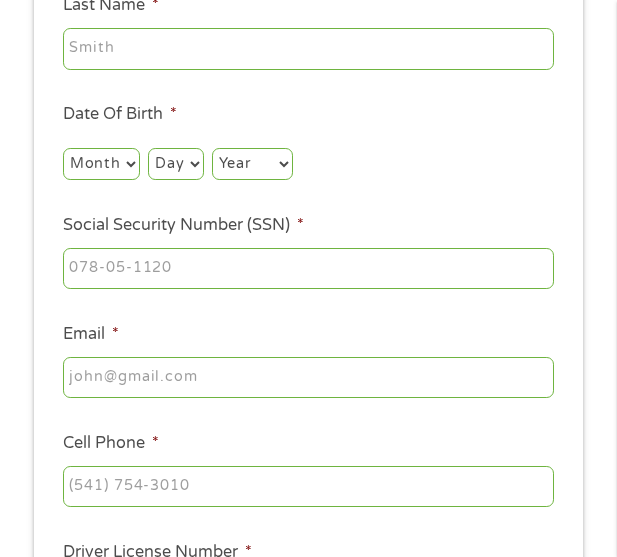 scroll, scrollTop: 8, scrollLeft: 8, axis: both 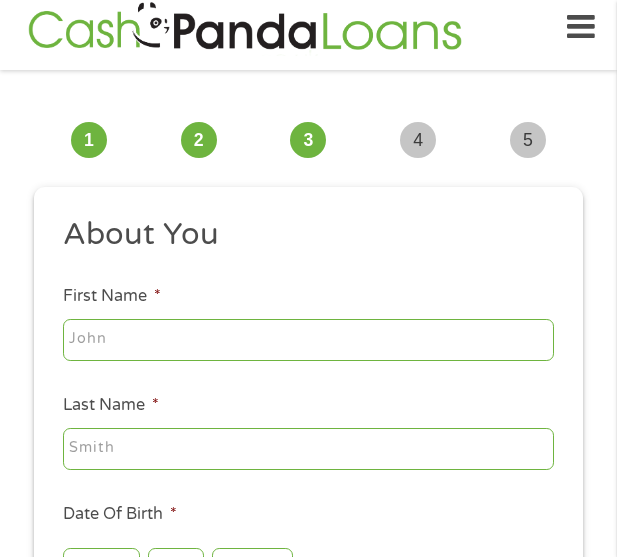 click on "First Name *" at bounding box center [308, 340] 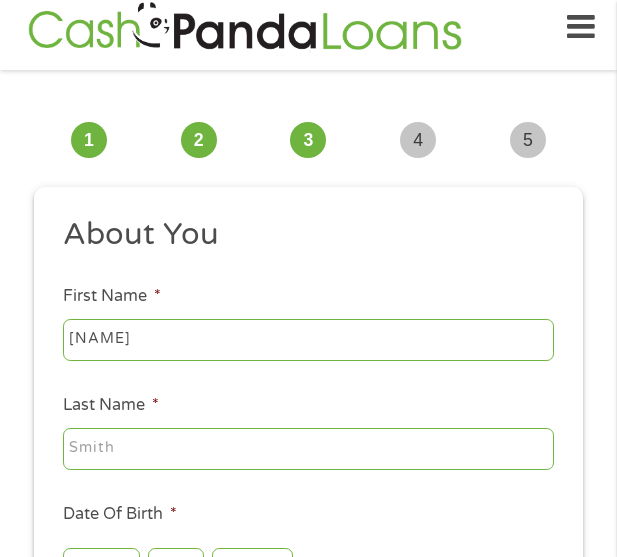 type on "s" 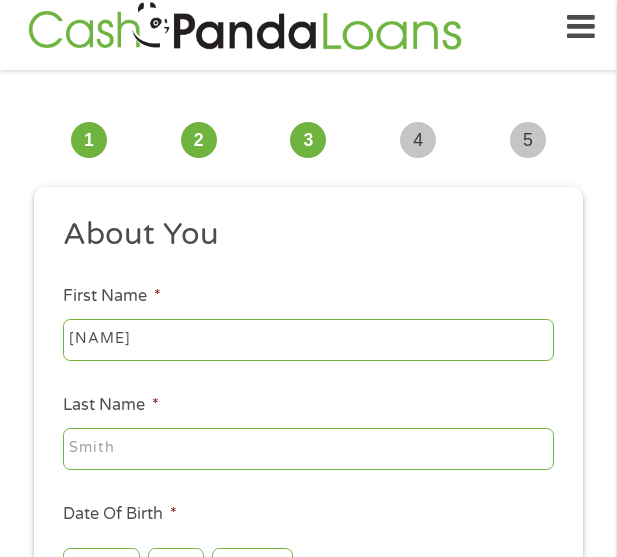 type on "[NAME]" 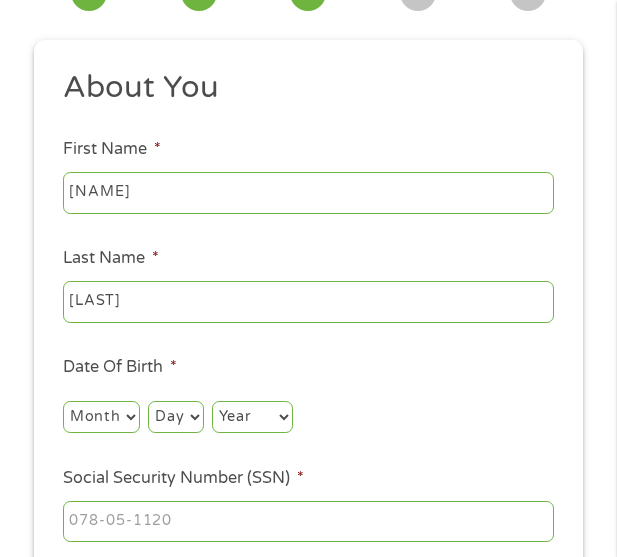 scroll, scrollTop: 215, scrollLeft: 0, axis: vertical 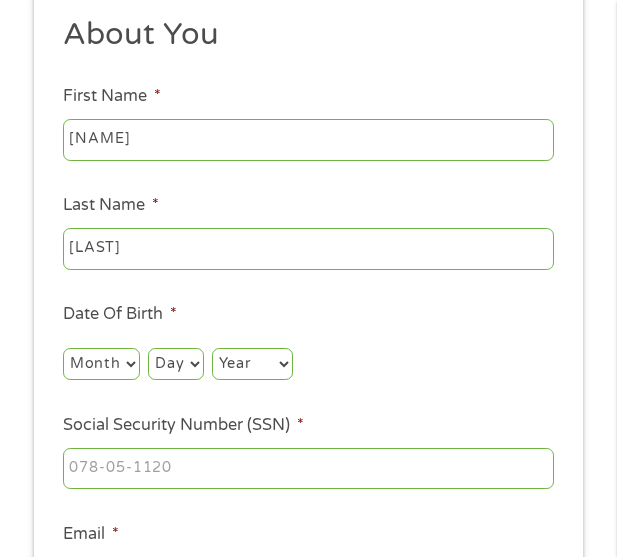 type on "[LAST]" 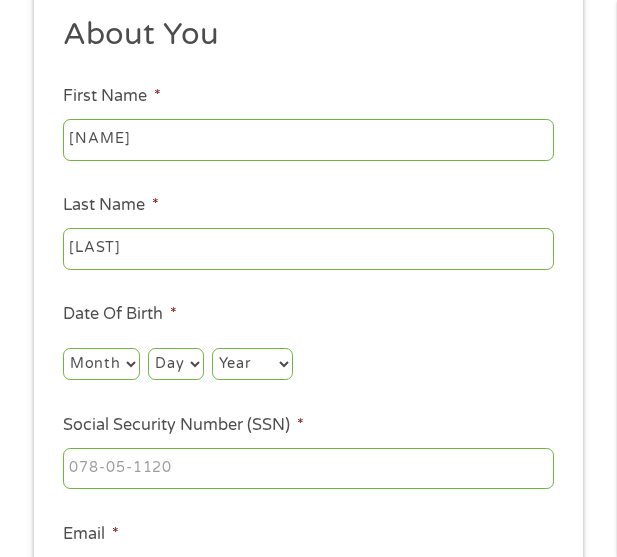 select on "8" 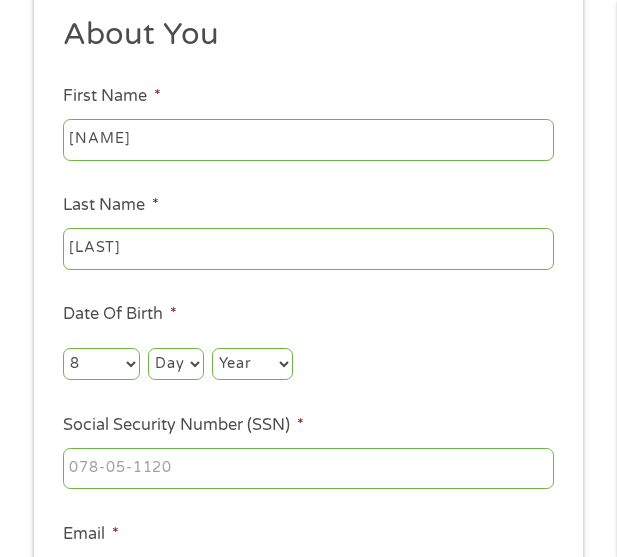 click on "Month 1 2 3 4 5 6 7 8 9 10 11 12" at bounding box center (101, 364) 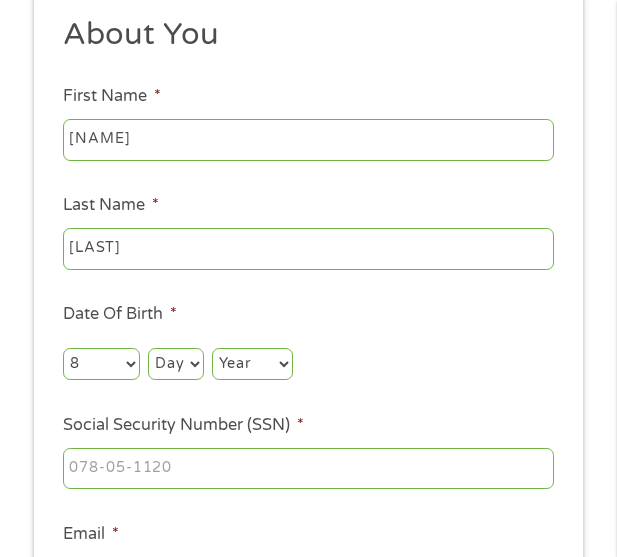 click on "Day 1 2 3 4 5 6 7 8 9 10 11 12 13 14 15 16 17 18 19 20 21 22 23 24 25 26 27 28 29 30 31" at bounding box center [175, 364] 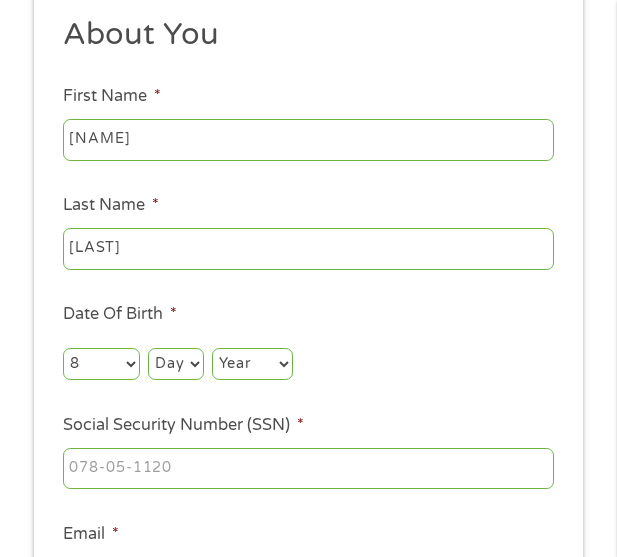 select on "6" 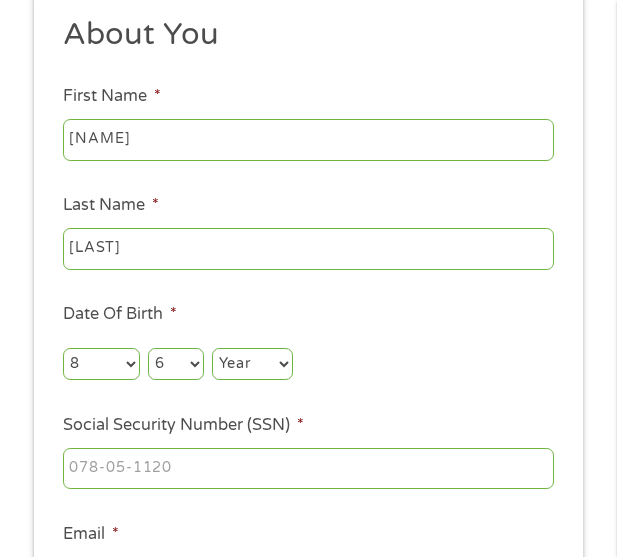 click on "Day 1 2 3 4 5 6 7 8 9 10 11 12 13 14 15 16 17 18 19 20 21 22 23 24 25 26 27 28 29 30 31" at bounding box center (175, 364) 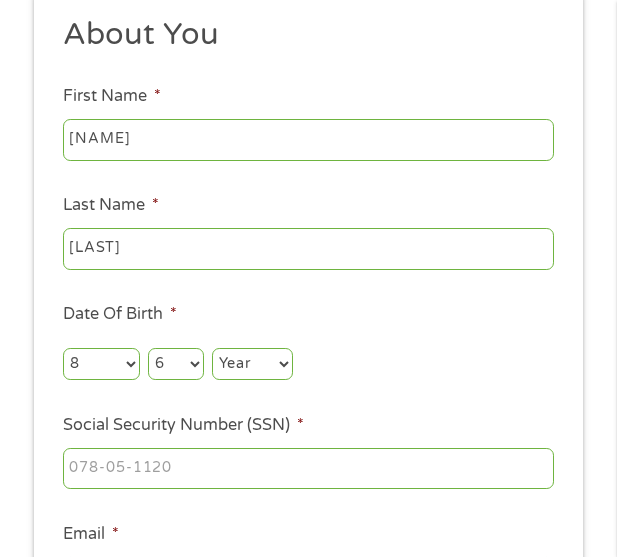 click on "Year 2007 2006 2005 2004 2003 2002 2001 2000 1999 1998 1997 1996 1995 1994 1993 1992 1991 1990 1989 1988 1987 1986 1985 1984 1983 1982 1981 1980 1979 1978 1977 1976 1975 1974 1973 1972 1971 1970 1969 1968 1967 1966 1965 1964 1963 1962 1961 1960 1959 1958 1957 1956 1955 1954 1953 1952 1951 1950 1949 1948 1947 1946 1945 1944 1943 1942 1941 1940 1939 1938 1937 1936 1935 1934 1933 1932 1931 1930 1929 1928 1927 1926 1925 1924 1923 1922 1921 1920" at bounding box center [252, 364] 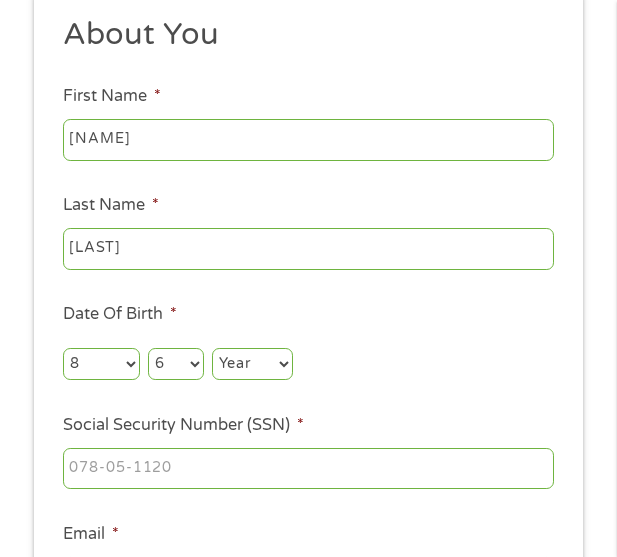 select on "1974" 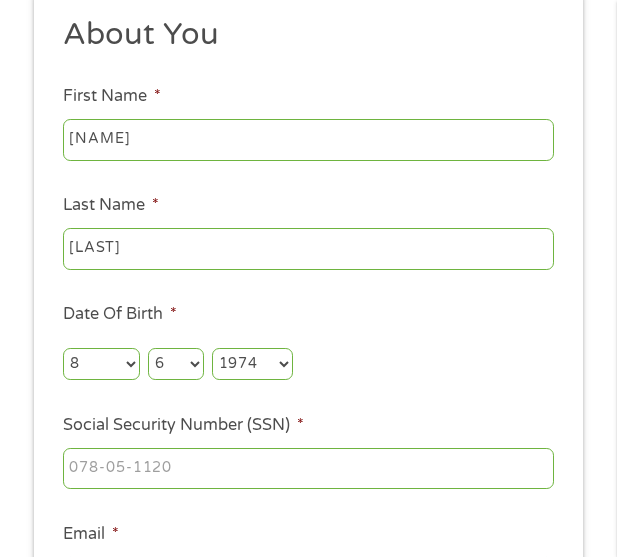 click on "Year 2007 2006 2005 2004 2003 2002 2001 2000 1999 1998 1997 1996 1995 1994 1993 1992 1991 1990 1989 1988 1987 1986 1985 1984 1983 1982 1981 1980 1979 1978 1977 1976 1975 1974 1973 1972 1971 1970 1969 1968 1967 1966 1965 1964 1963 1962 1961 1960 1959 1958 1957 1956 1955 1954 1953 1952 1951 1950 1949 1948 1947 1946 1945 1944 1943 1942 1941 1940 1939 1938 1937 1936 1935 1934 1933 1932 1931 1930 1929 1928 1927 1926 1925 1924 1923 1922 1921 1920" at bounding box center (252, 364) 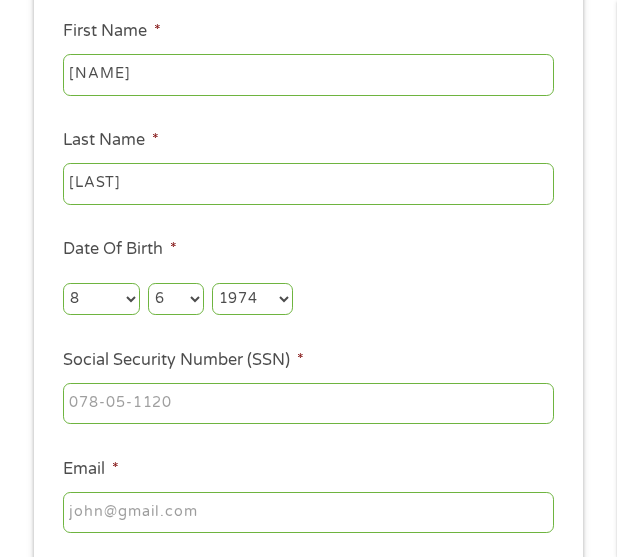 scroll, scrollTop: 315, scrollLeft: 0, axis: vertical 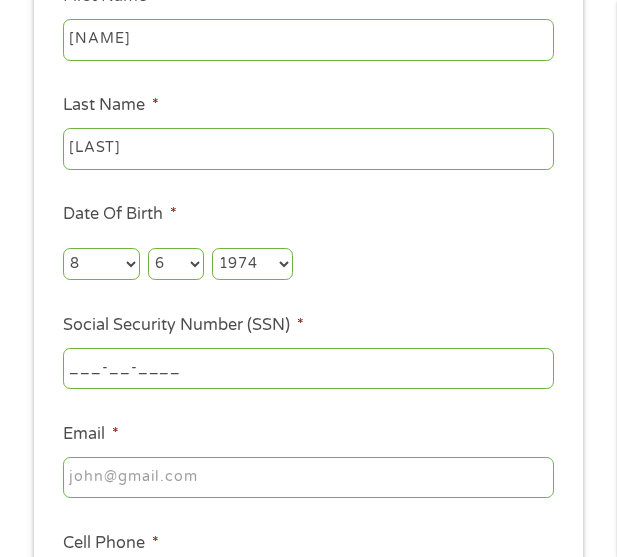 click on "___-__-____" at bounding box center [308, 369] 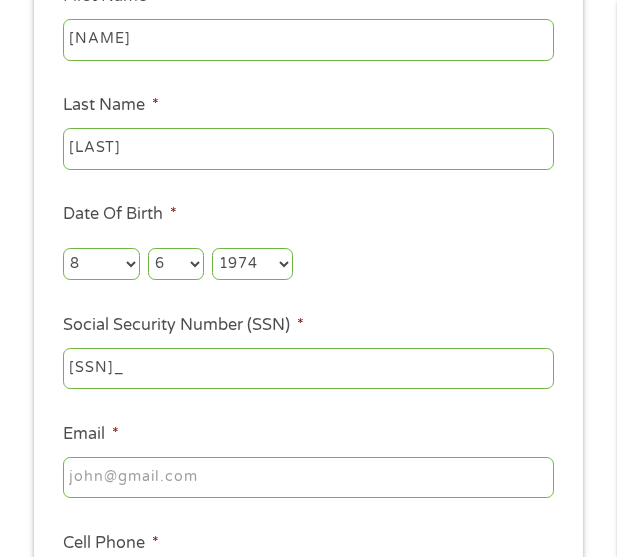 type on "[SSN]" 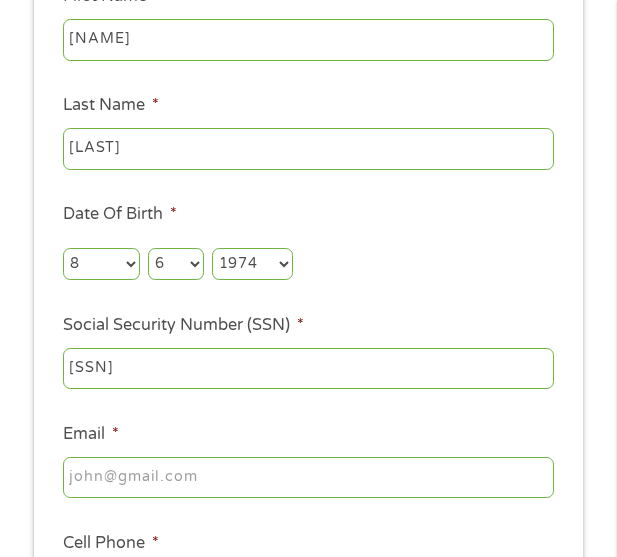 click on "Email *" at bounding box center [308, 478] 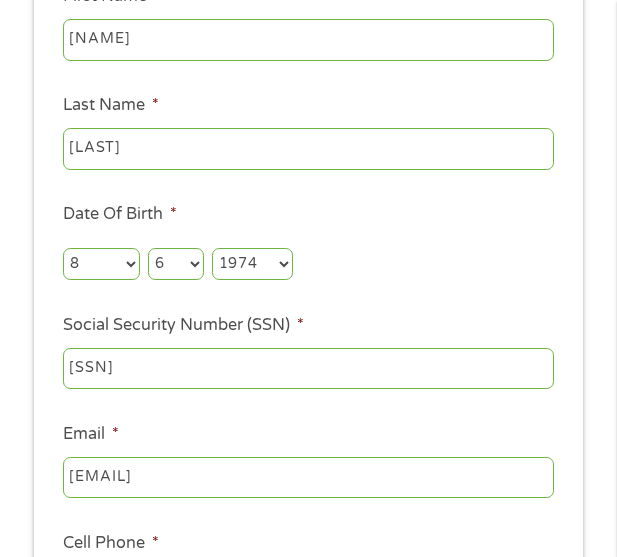 scroll, scrollTop: 415, scrollLeft: 0, axis: vertical 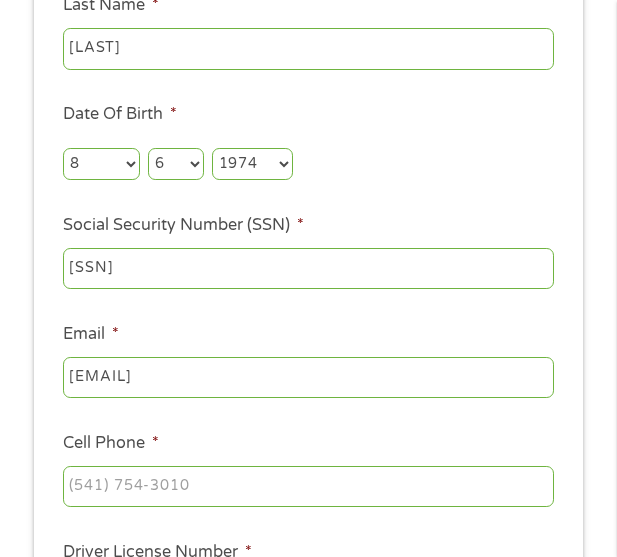 type on "[EMAIL]" 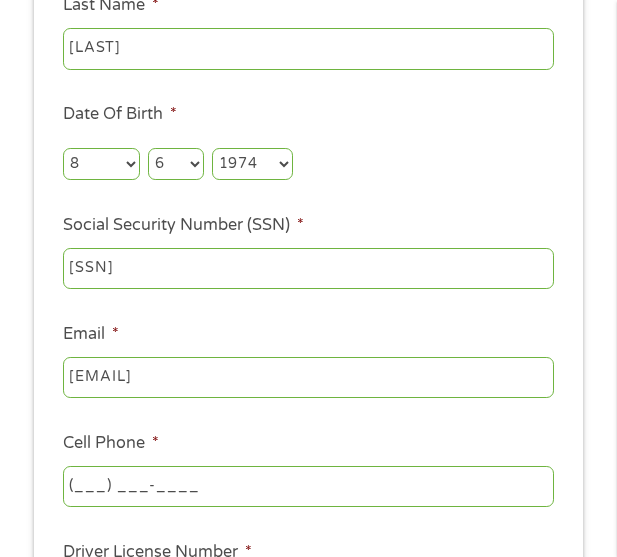 click on "(___) ___-____" at bounding box center (308, 487) 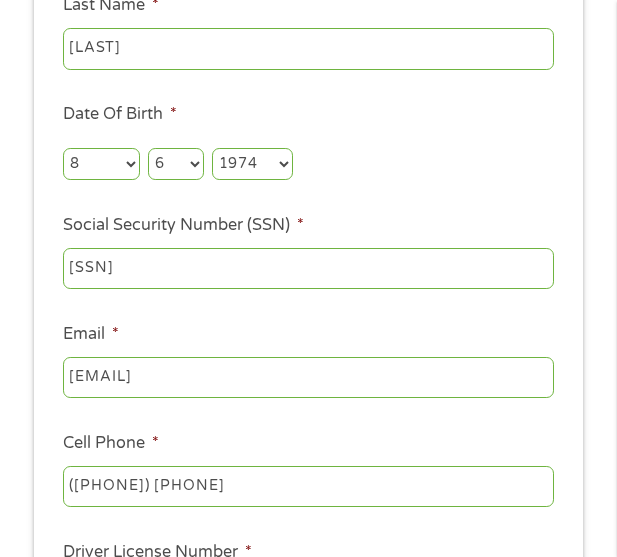 type on "([PHONE]) [PHONE]" 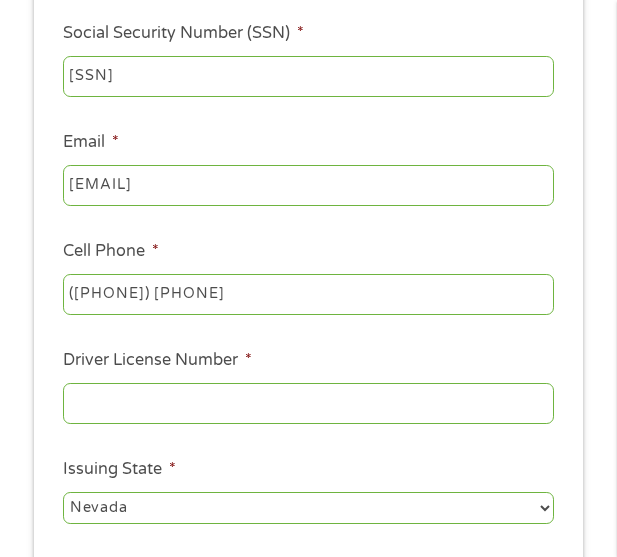 scroll, scrollTop: 615, scrollLeft: 0, axis: vertical 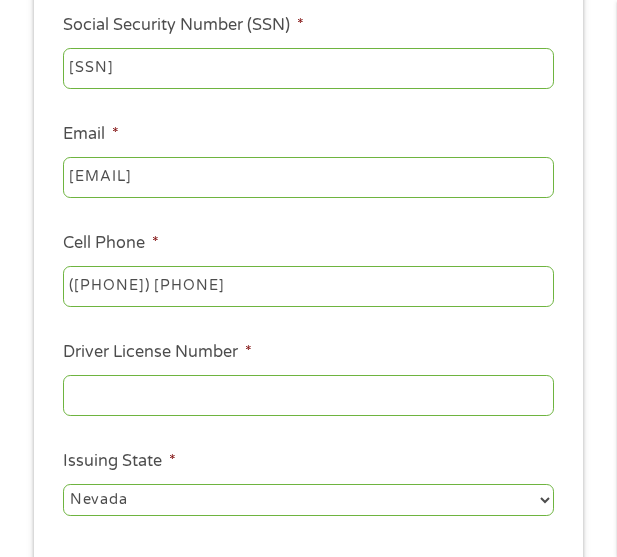 click on "Driver License Number *" at bounding box center (308, 396) 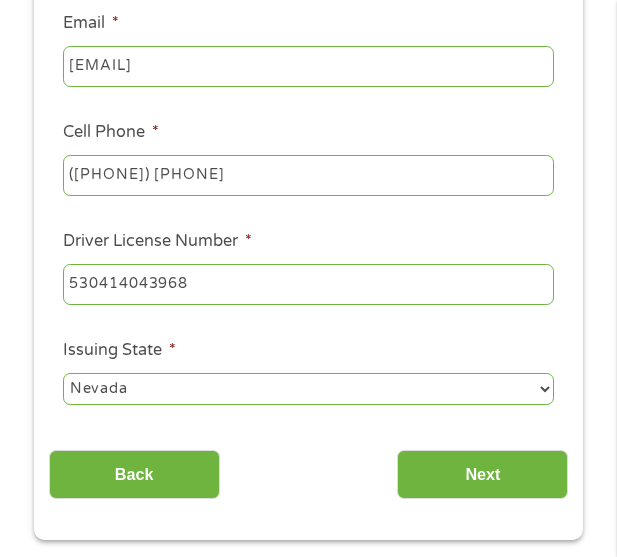 scroll, scrollTop: 815, scrollLeft: 0, axis: vertical 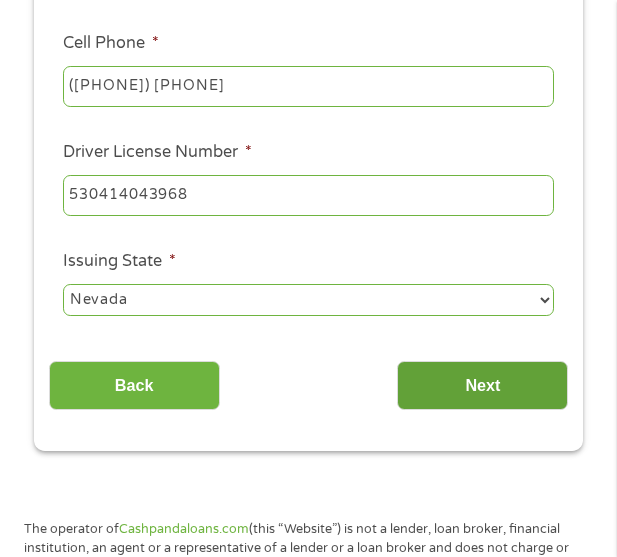 type on "530414043968" 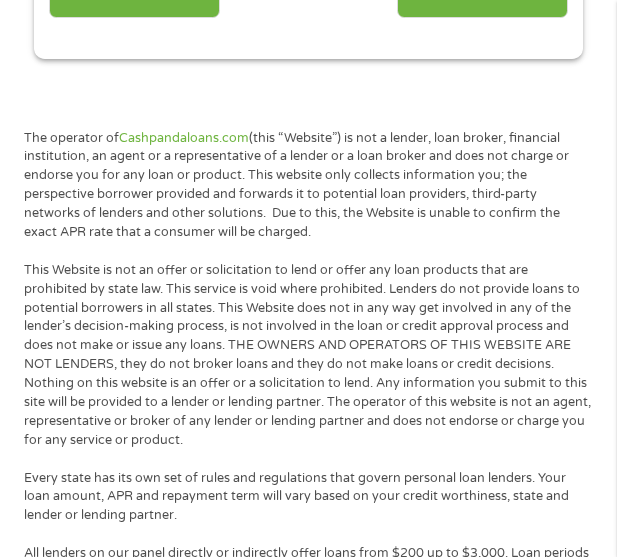 scroll, scrollTop: 8, scrollLeft: 8, axis: both 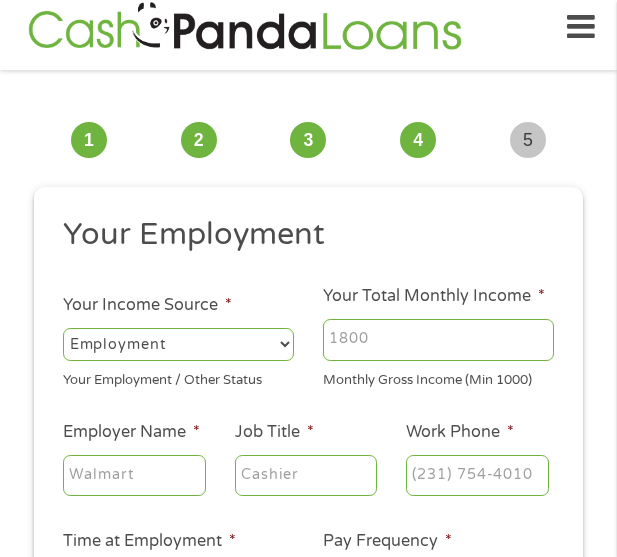 click on "Your Total Monthly Income * Monthly Gross Income (Min 1000)" at bounding box center [439, 337] 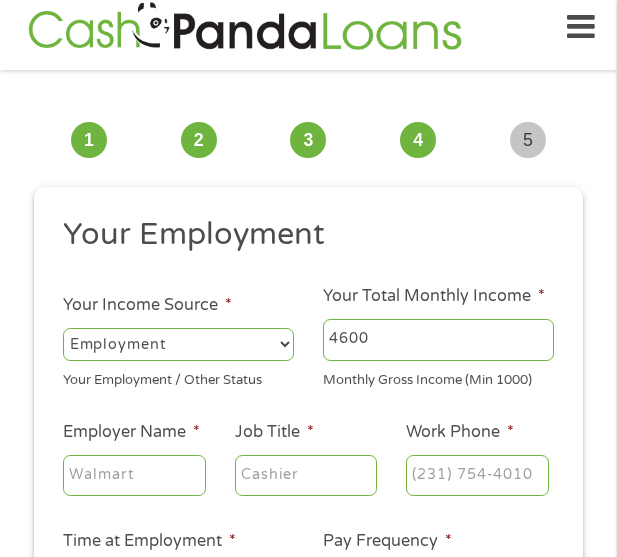 type on "4600" 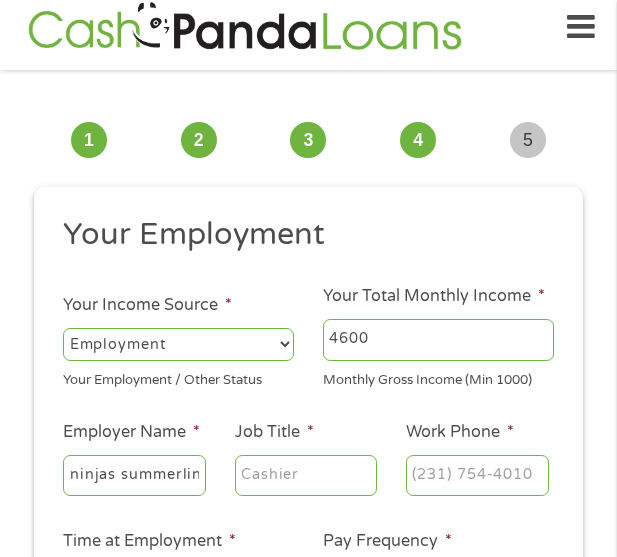 scroll, scrollTop: 0, scrollLeft: 51, axis: horizontal 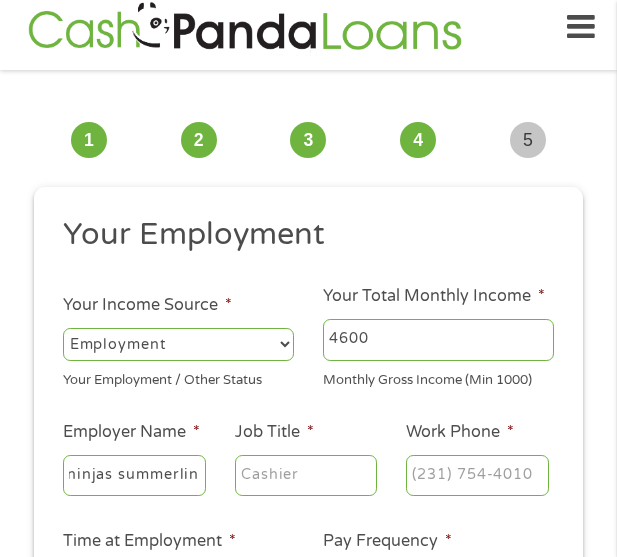 type on "code ninjas summerlin" 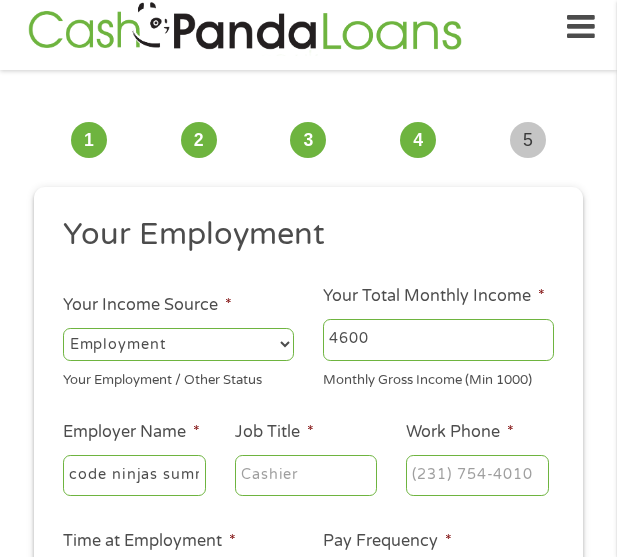 click on "Job Title *" at bounding box center (306, 476) 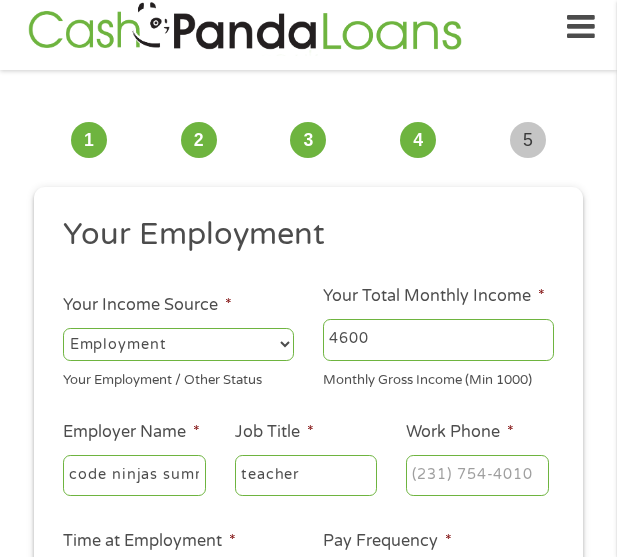 type on "teacher" 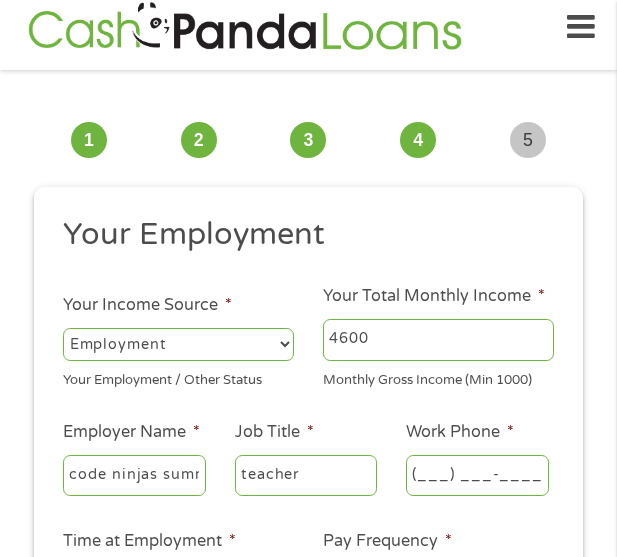 click on "(___) ___-____" at bounding box center [477, 476] 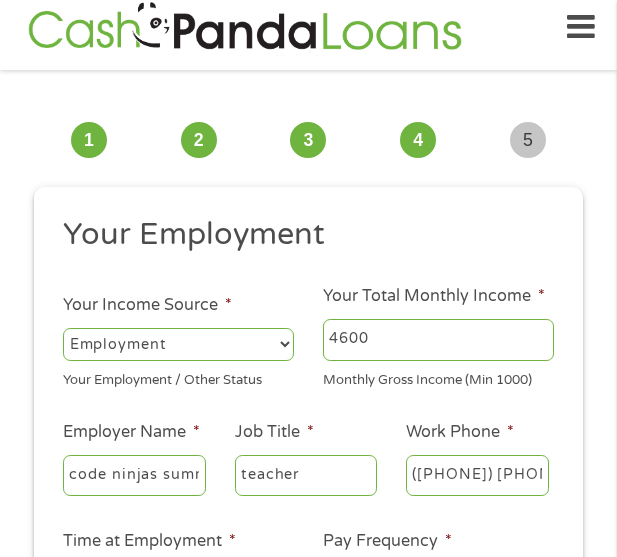 type on "([PHONE]) [PHONE]" 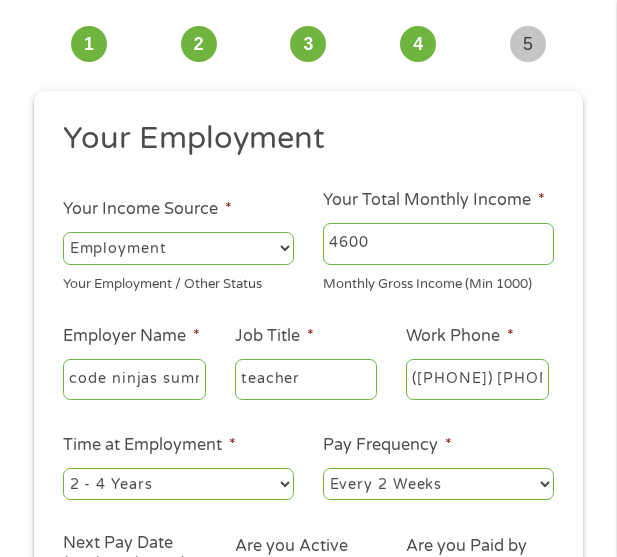 scroll, scrollTop: 315, scrollLeft: 0, axis: vertical 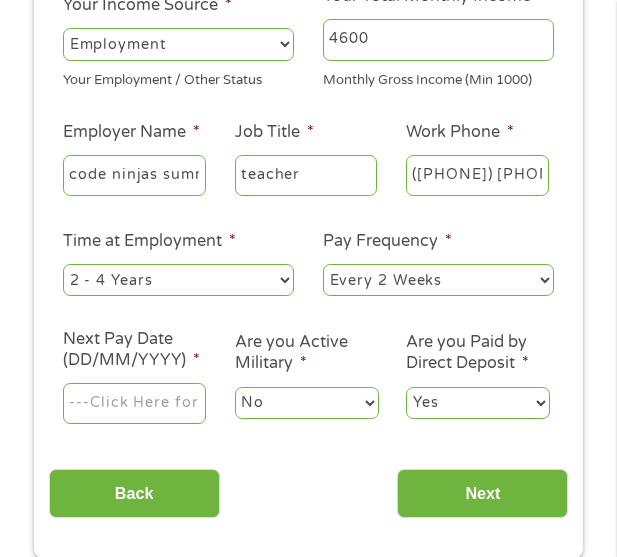 click on "--- Choose one --- Every 2 Weeks Every Week Monthly Semi-Monthly" at bounding box center [438, 280] 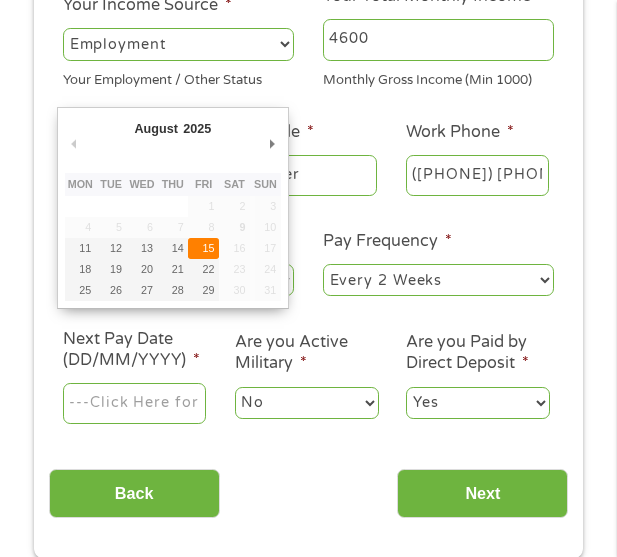 type on "15/08/2025" 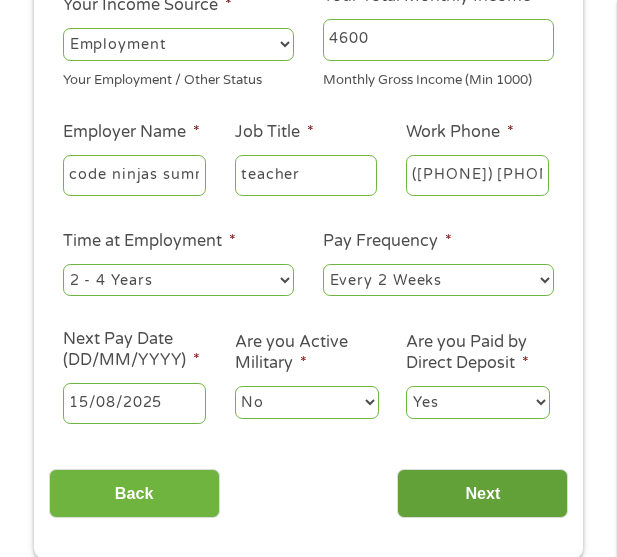 click on "Next" at bounding box center (482, 493) 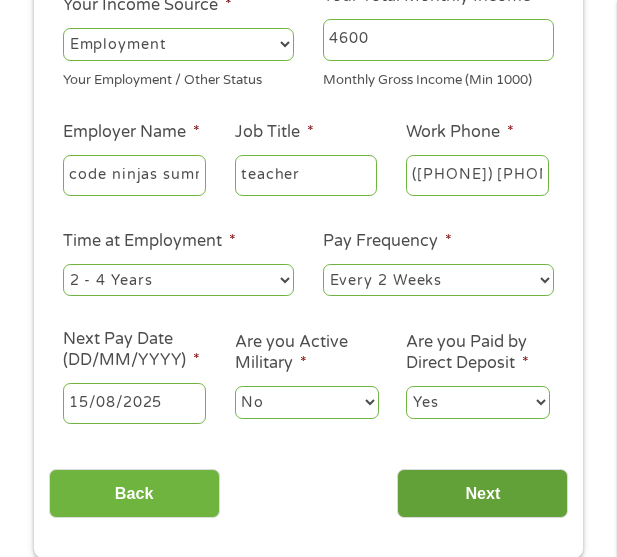 scroll, scrollTop: 8, scrollLeft: 8, axis: both 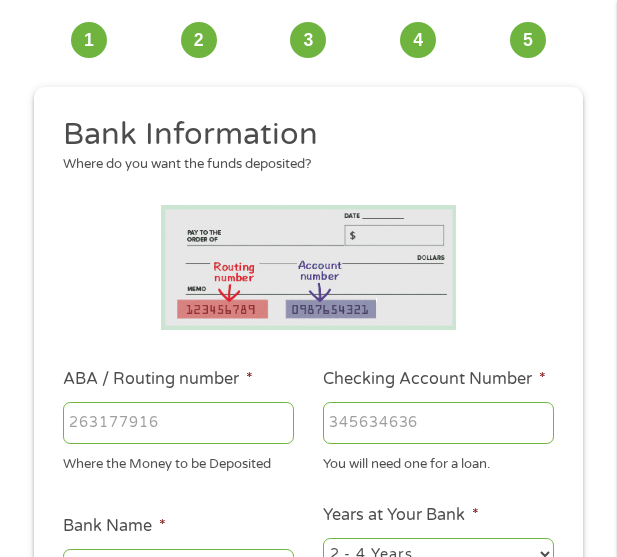 click on "ABA / Routing number *" at bounding box center [178, 423] 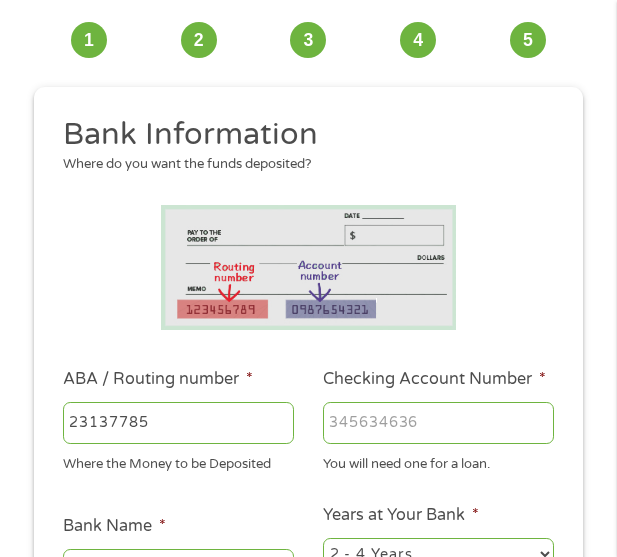 click on "23137785" at bounding box center [178, 423] 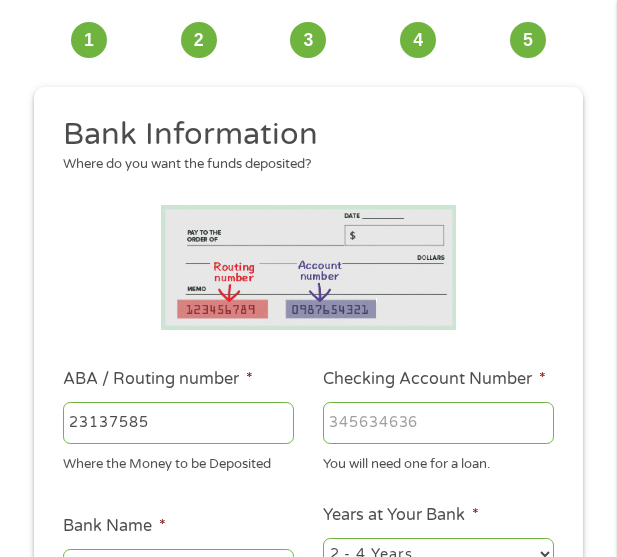 click on "23137585" at bounding box center (178, 423) 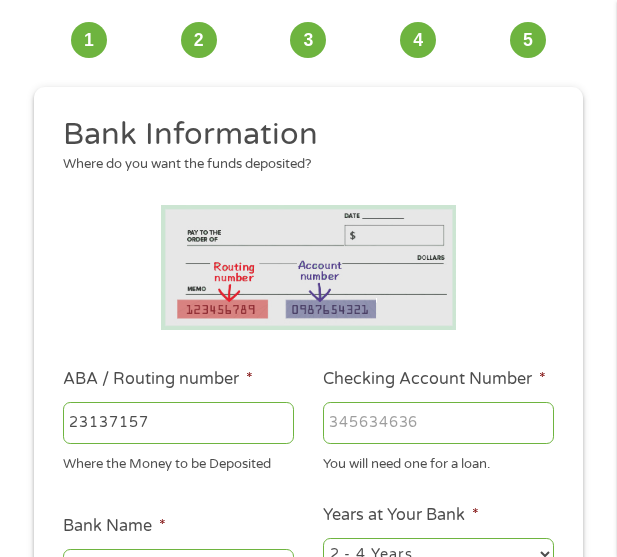 type on "231371579" 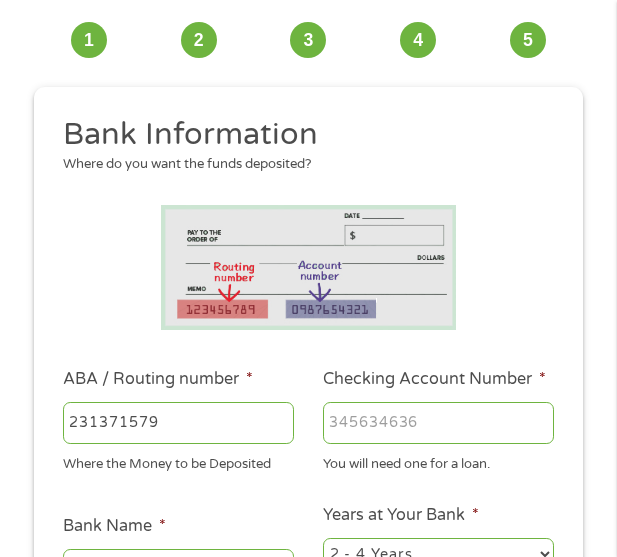 type on "PNC BANK NA" 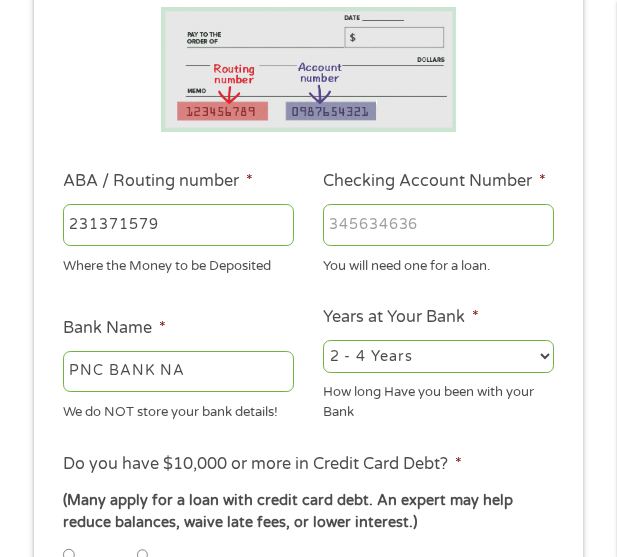scroll, scrollTop: 315, scrollLeft: 0, axis: vertical 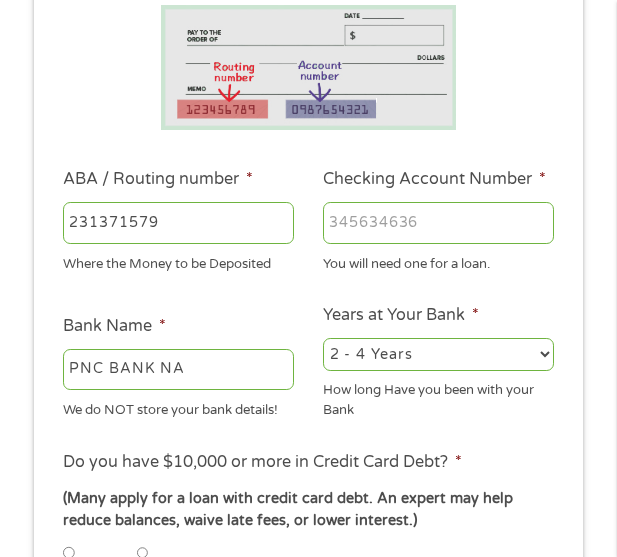 type on "231371579" 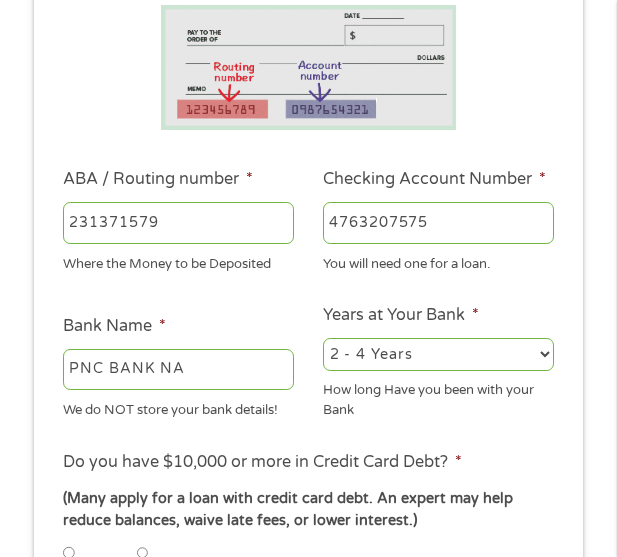 click on "4763207575" at bounding box center (438, 223) 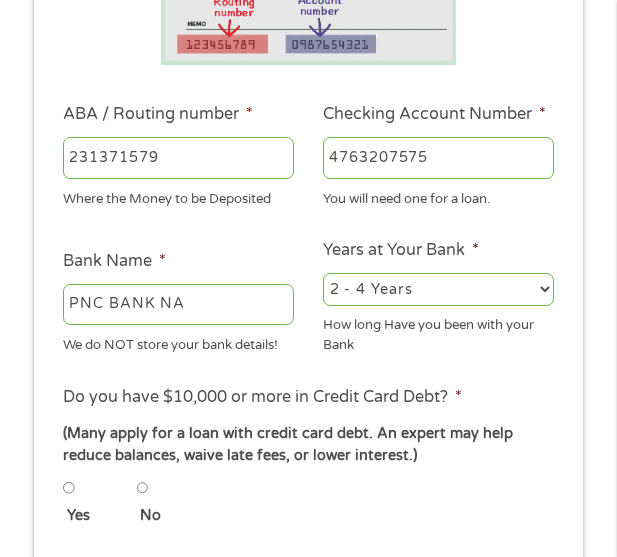 scroll, scrollTop: 415, scrollLeft: 0, axis: vertical 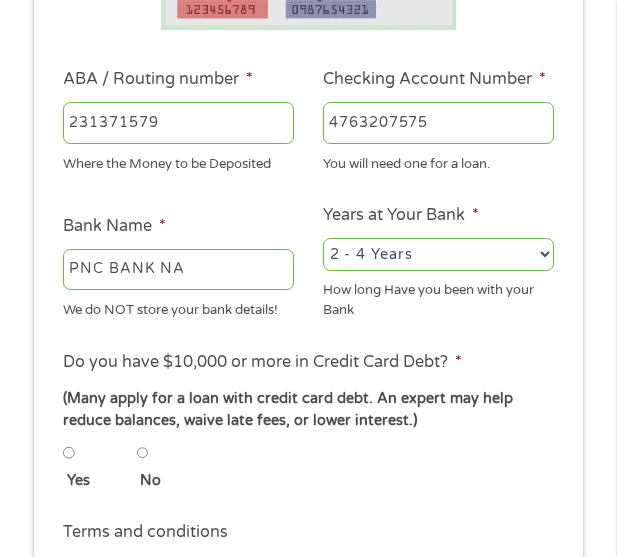 type on "4763207575" 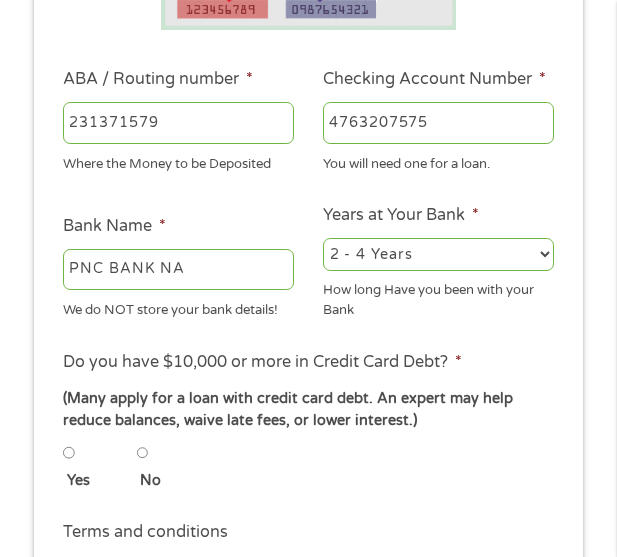 click on "2 - 4 Years 6 - 12 Months 1 - 2 Years Over 4 Years" at bounding box center (438, 254) 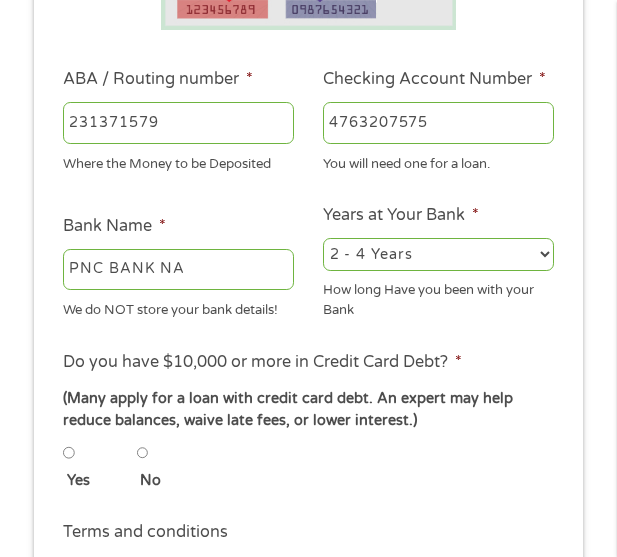 select on "60months" 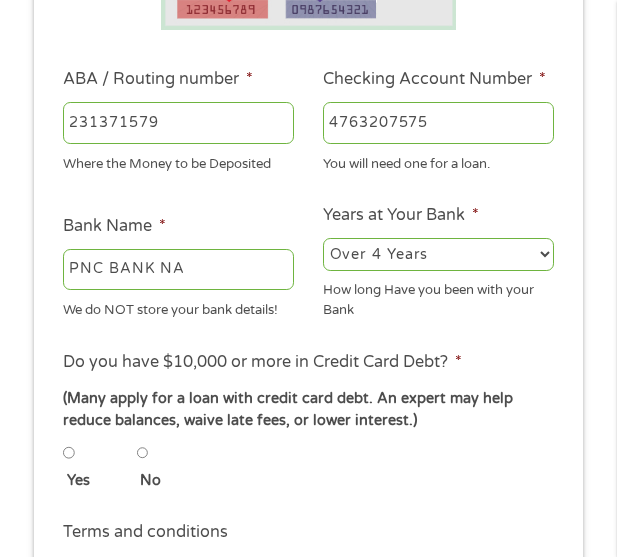click on "2 - 4 Years 6 - 12 Months 1 - 2 Years Over 4 Years" at bounding box center (438, 254) 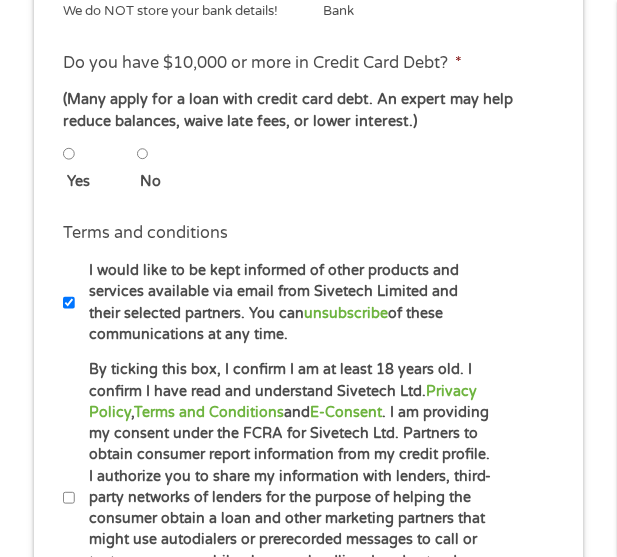 scroll, scrollTop: 715, scrollLeft: 0, axis: vertical 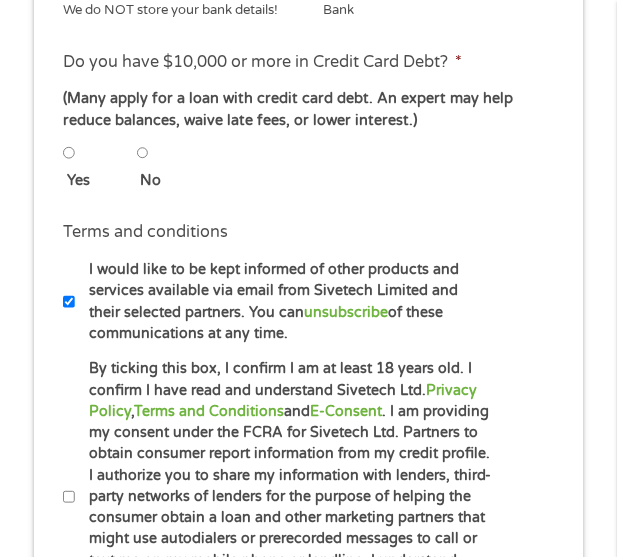 click on "No" at bounding box center [173, 164] 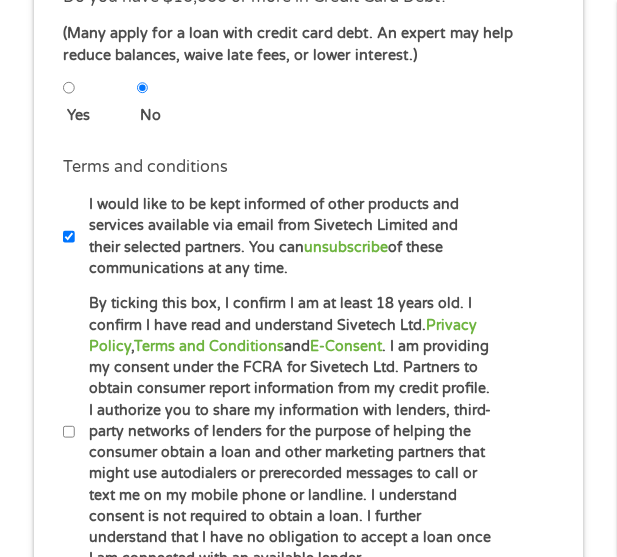 scroll, scrollTop: 915, scrollLeft: 0, axis: vertical 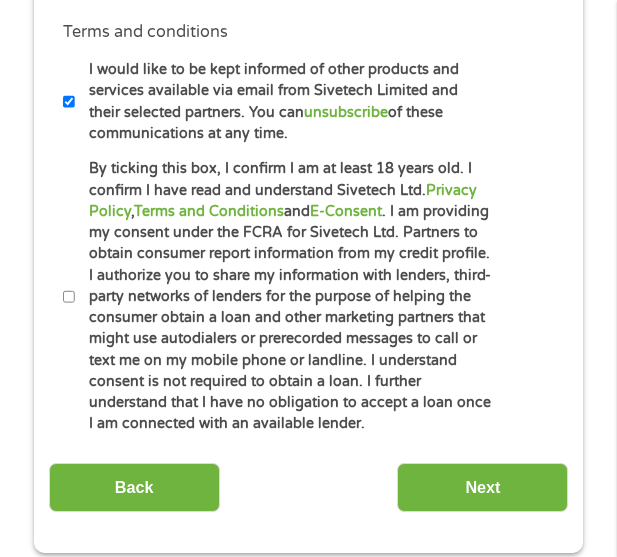 click on "By ticking this box, I confirm I am at least 18 years old. I confirm I have read and understand Sivetech Ltd.  Privacy Policy ,  Terms and Conditions  and  E-Consent . I am providing my consent under the FCRA for Sivetech Ltd. Partners to obtain consumer report information from my credit profile. I authorize you to share my information with lenders, third-party networks of lenders for the purpose of helping the consumer obtain a loan and other marketing partners that might use autodialers or prerecorded messages to call or text me on my mobile phone or landline. I understand consent is not required to obtain a loan. I further understand that I have no obligation to accept a loan once I am connected with an available lender." at bounding box center (69, 297) 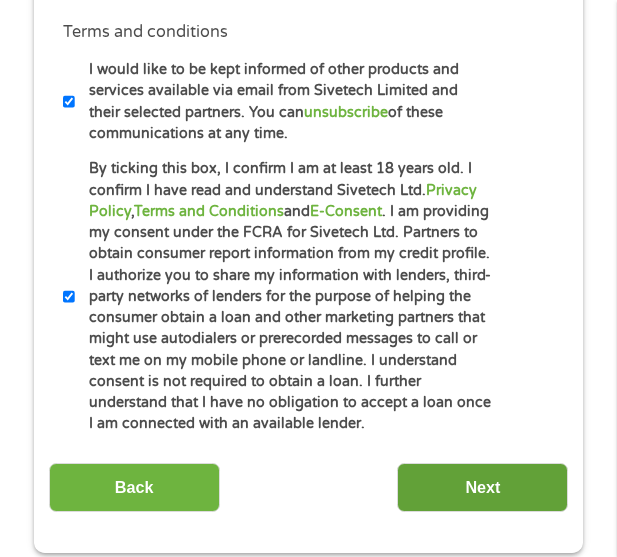 click on "Next" at bounding box center (482, 487) 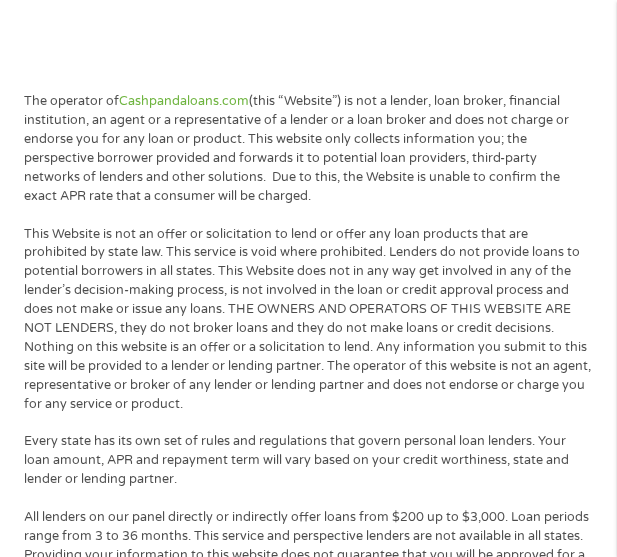 scroll, scrollTop: 8, scrollLeft: 8, axis: both 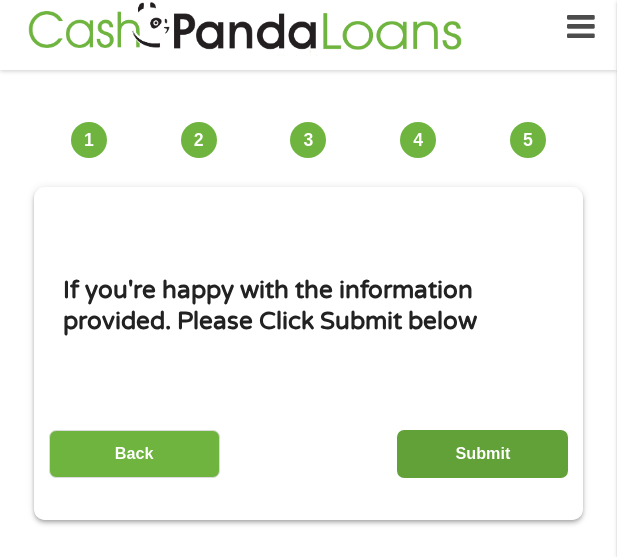 click on "Submit" at bounding box center (482, 454) 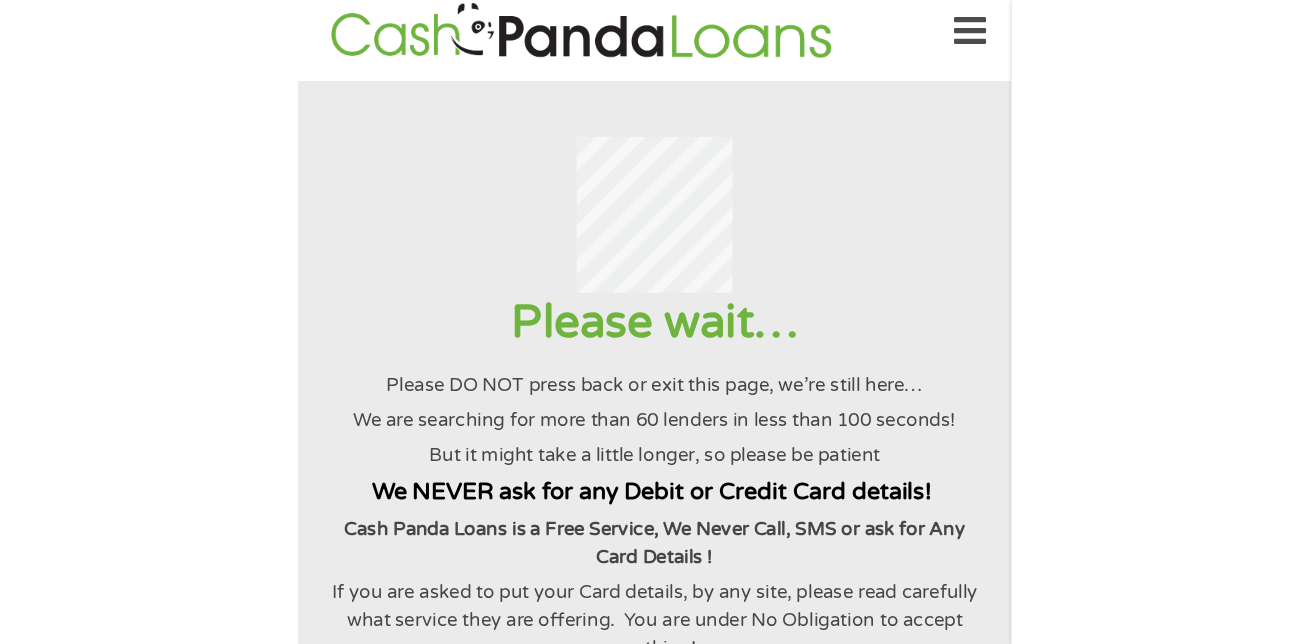 scroll, scrollTop: 0, scrollLeft: 0, axis: both 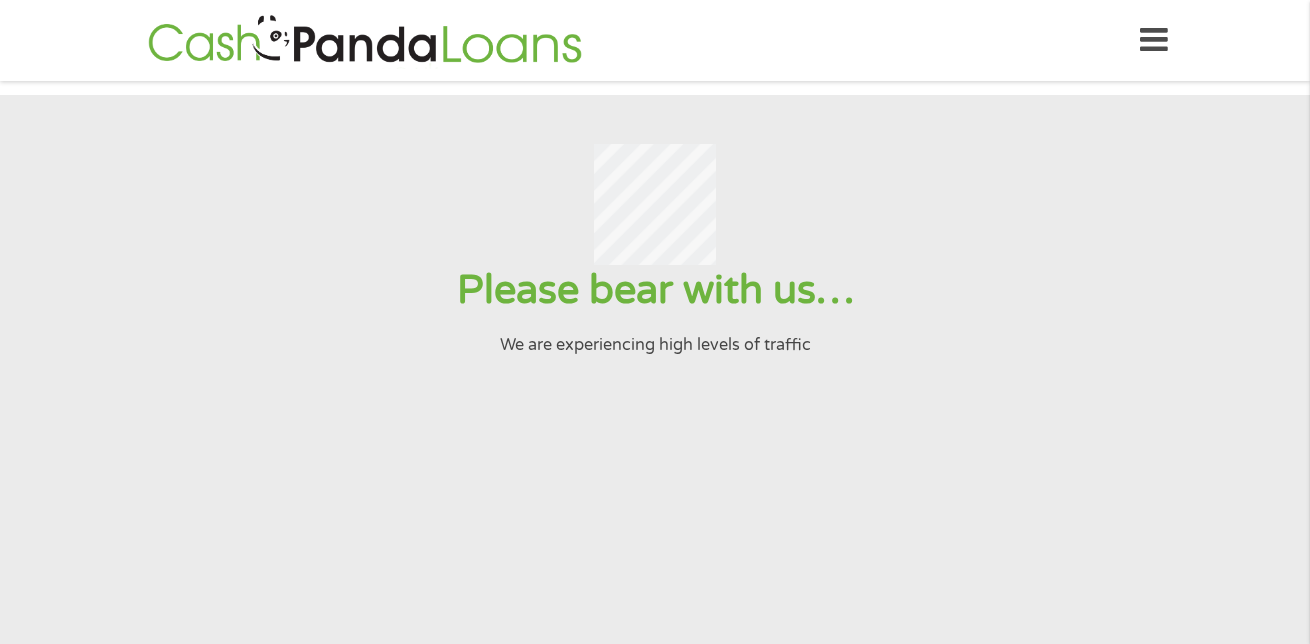 click at bounding box center [654, 205] 